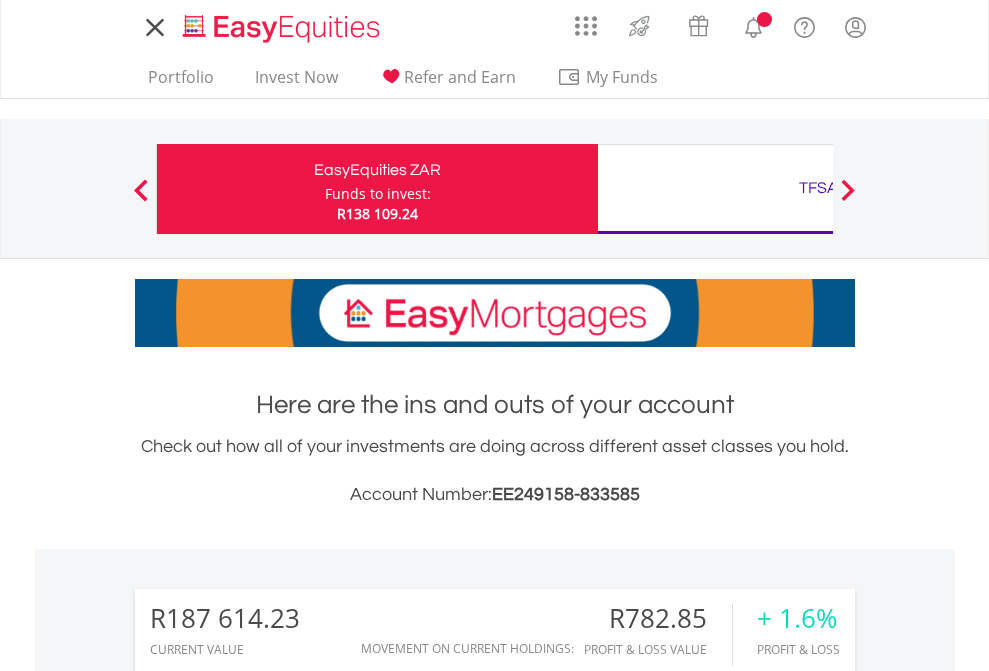 scroll, scrollTop: 0, scrollLeft: 0, axis: both 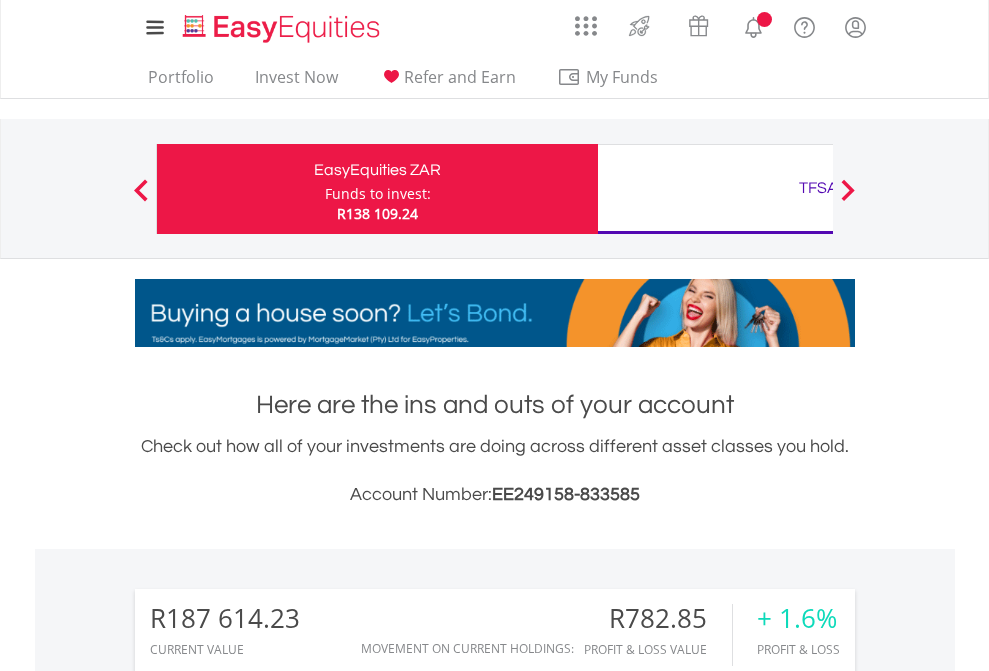 click on "Funds to invest:" at bounding box center (378, 194) 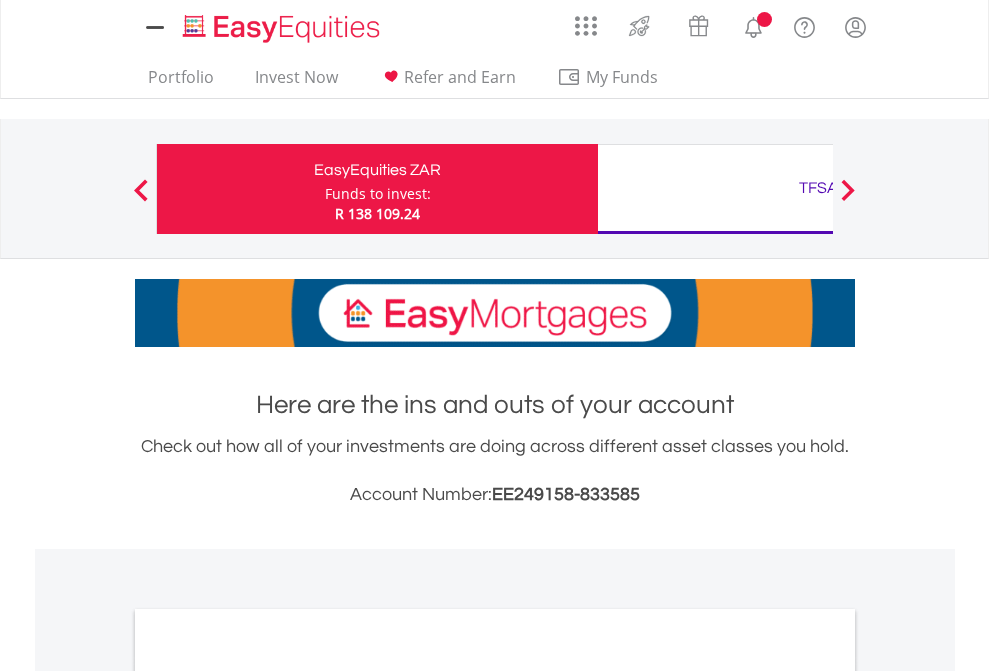 scroll, scrollTop: 0, scrollLeft: 0, axis: both 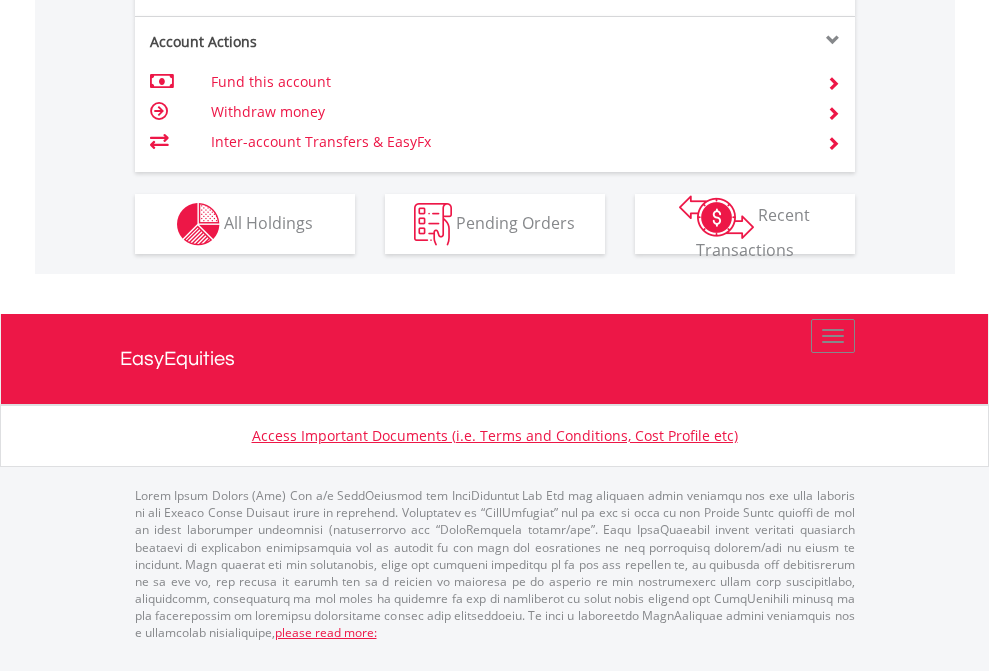 click on "Investment types" at bounding box center (706, -337) 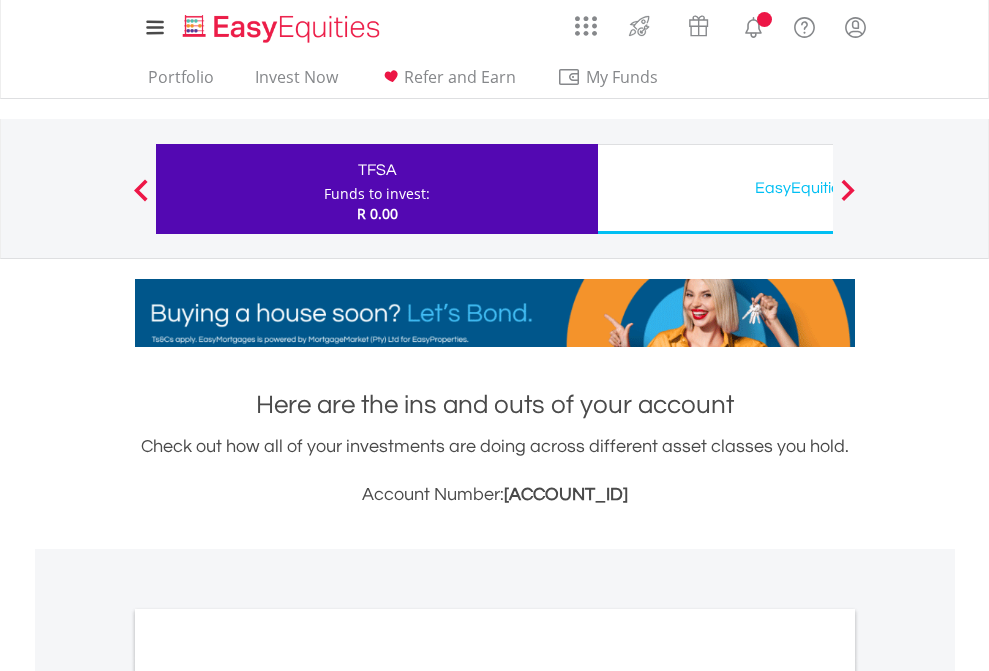 scroll, scrollTop: 0, scrollLeft: 0, axis: both 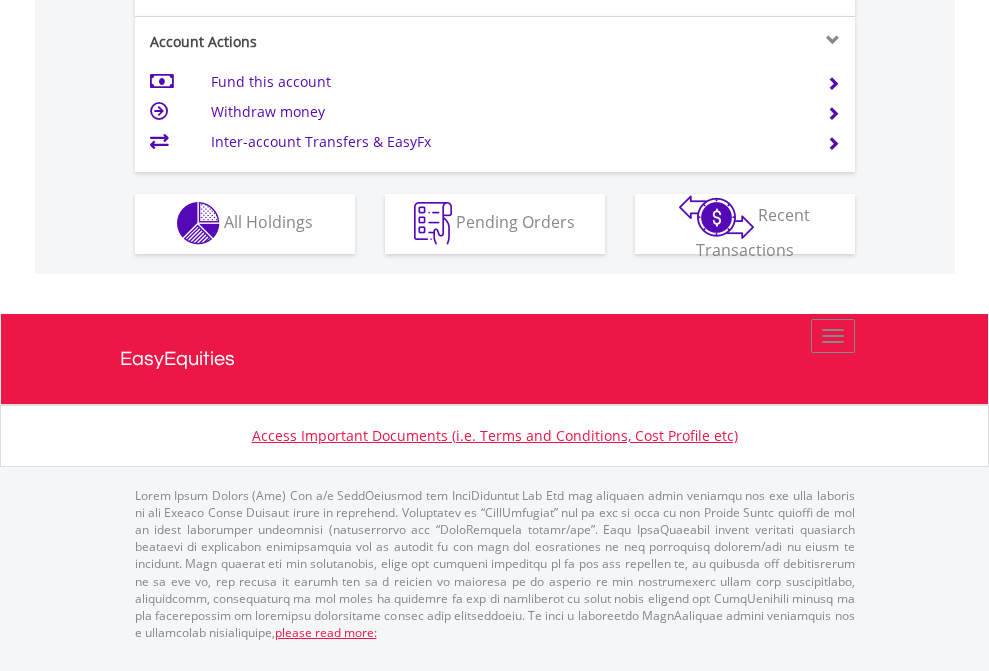 click on "Investment types" at bounding box center (706, -353) 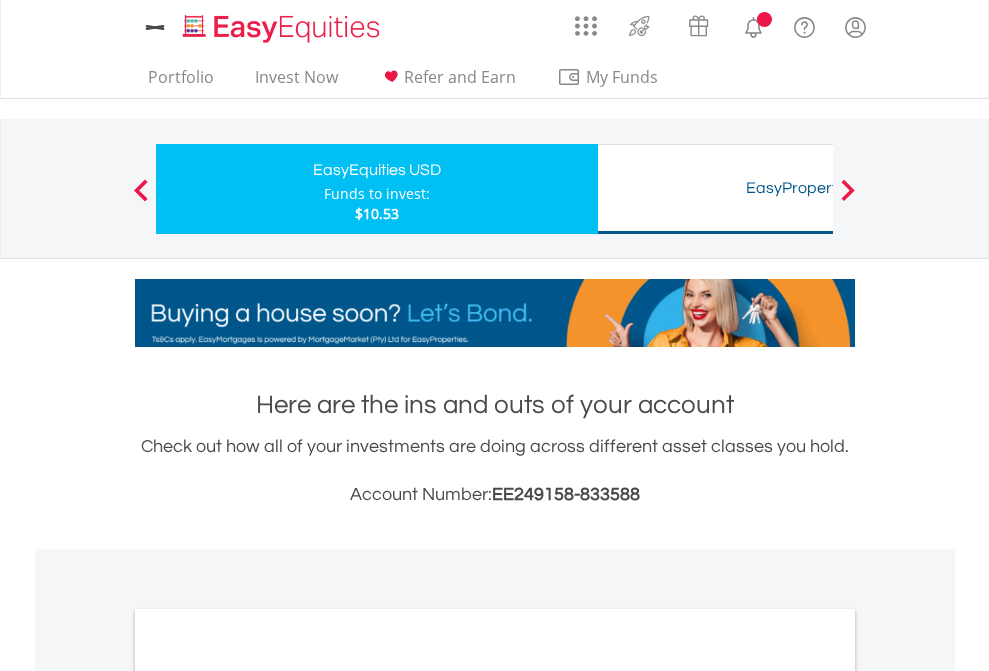 scroll, scrollTop: 0, scrollLeft: 0, axis: both 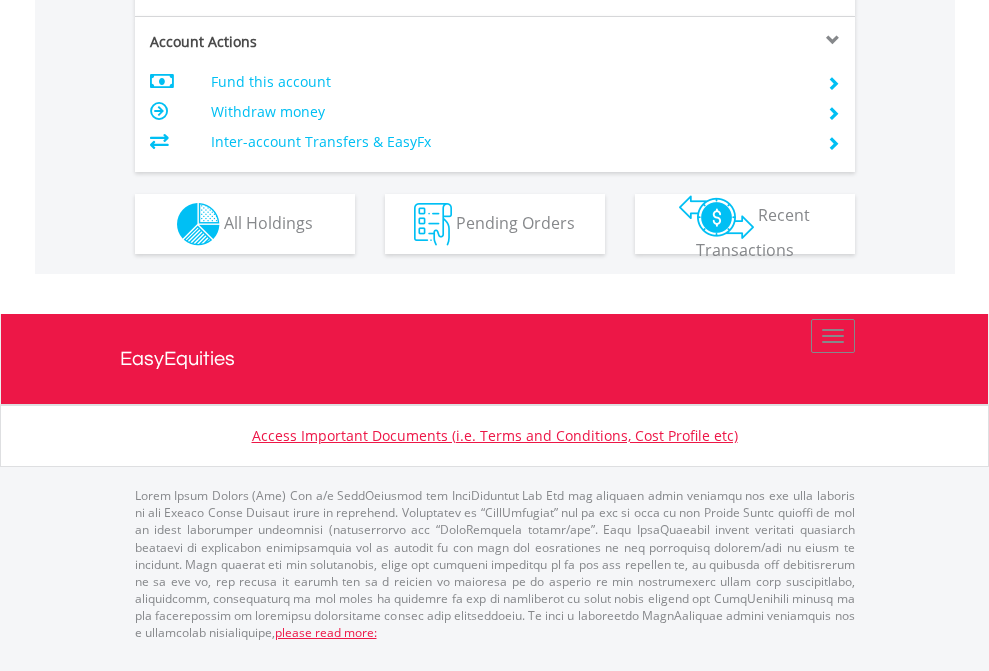 click on "Investment types" at bounding box center [706, -337] 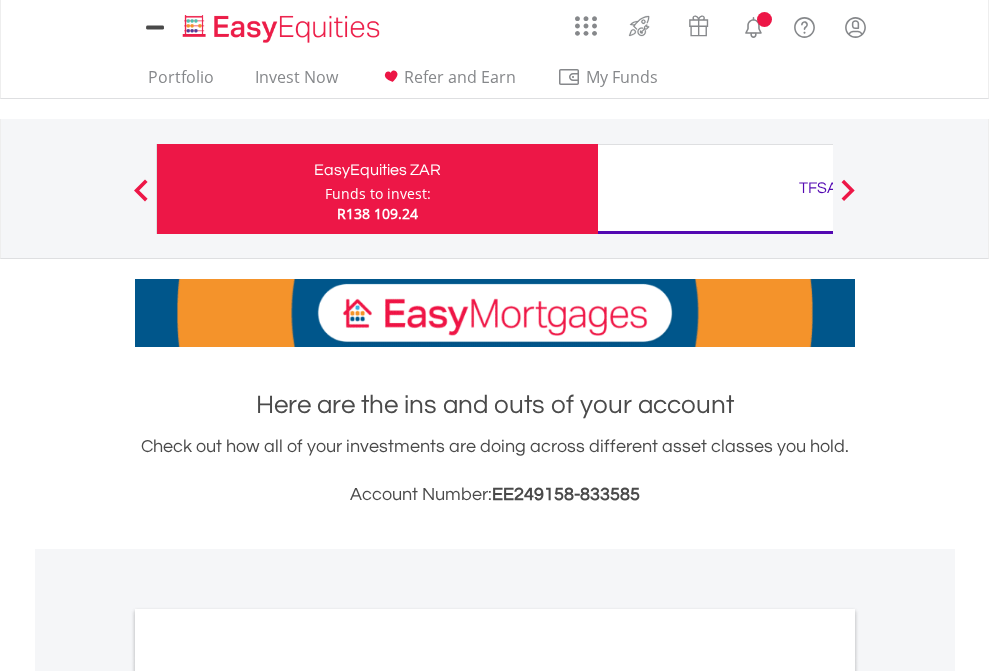 scroll, scrollTop: 0, scrollLeft: 0, axis: both 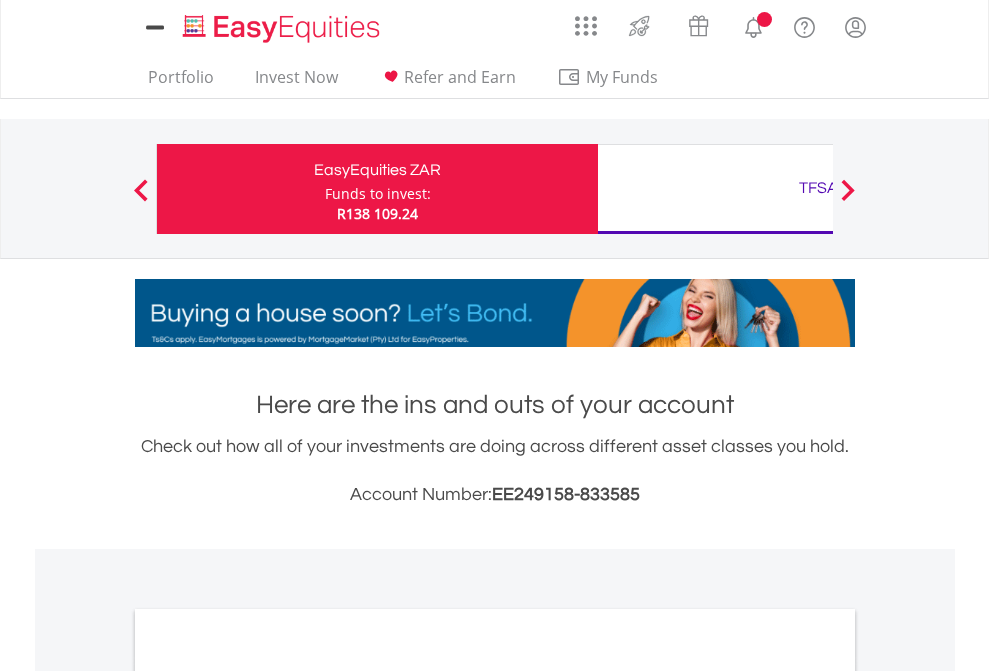 click on "All Holdings" at bounding box center (268, 1096) 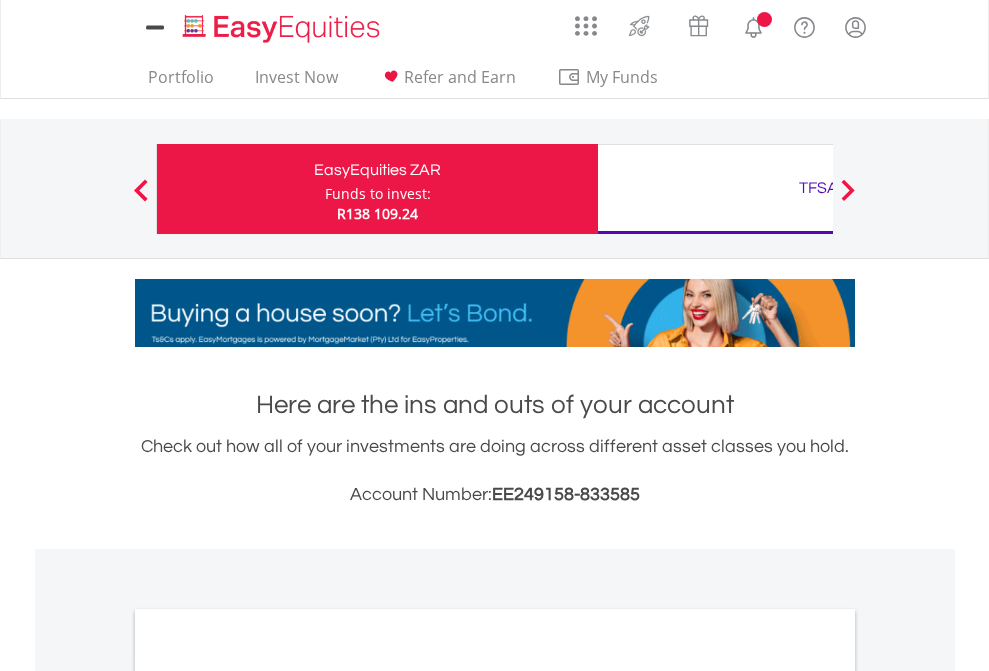 scroll, scrollTop: 1202, scrollLeft: 0, axis: vertical 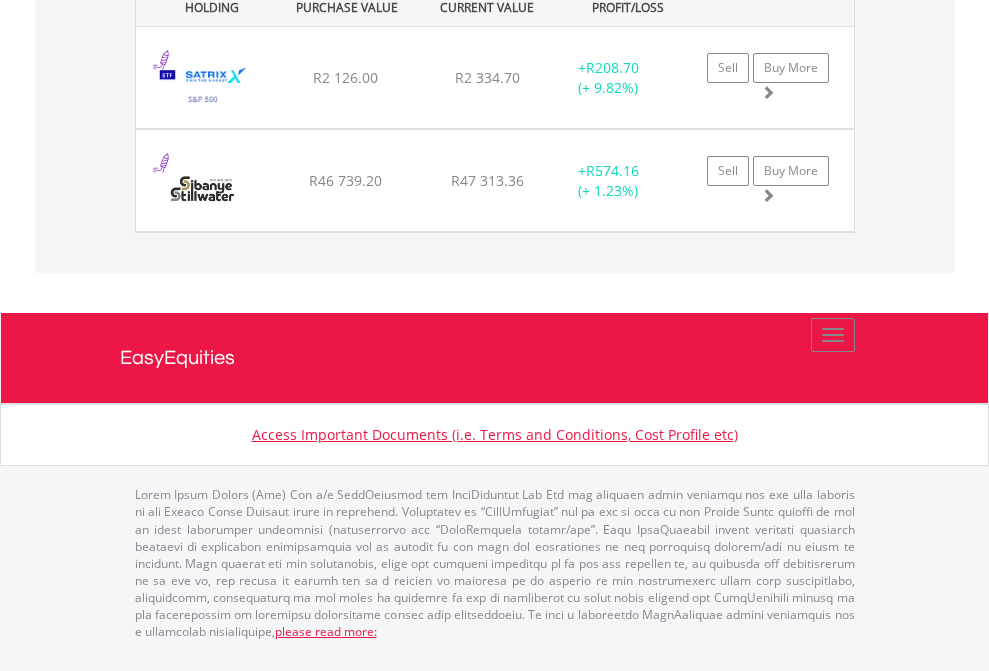 click on "TFSA" at bounding box center (818, -1562) 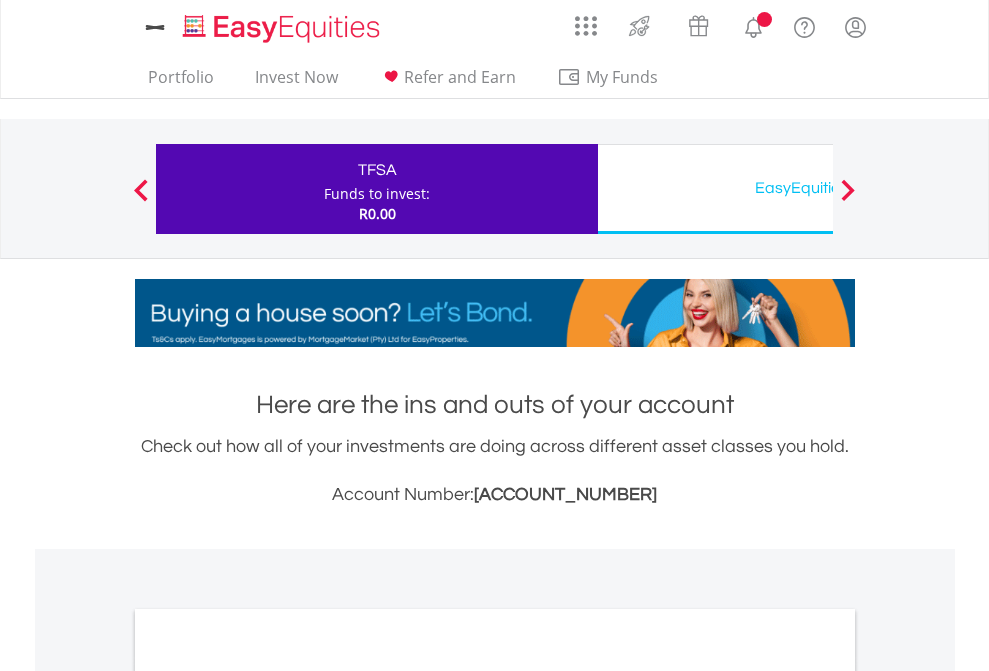click on "All Holdings" at bounding box center (268, 1096) 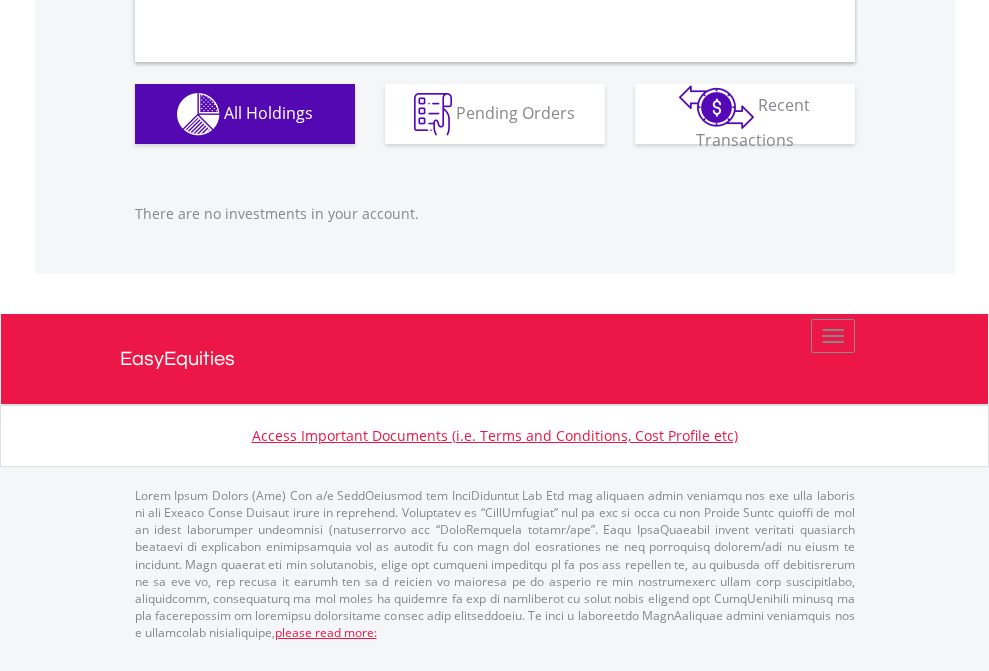 scroll, scrollTop: 1980, scrollLeft: 0, axis: vertical 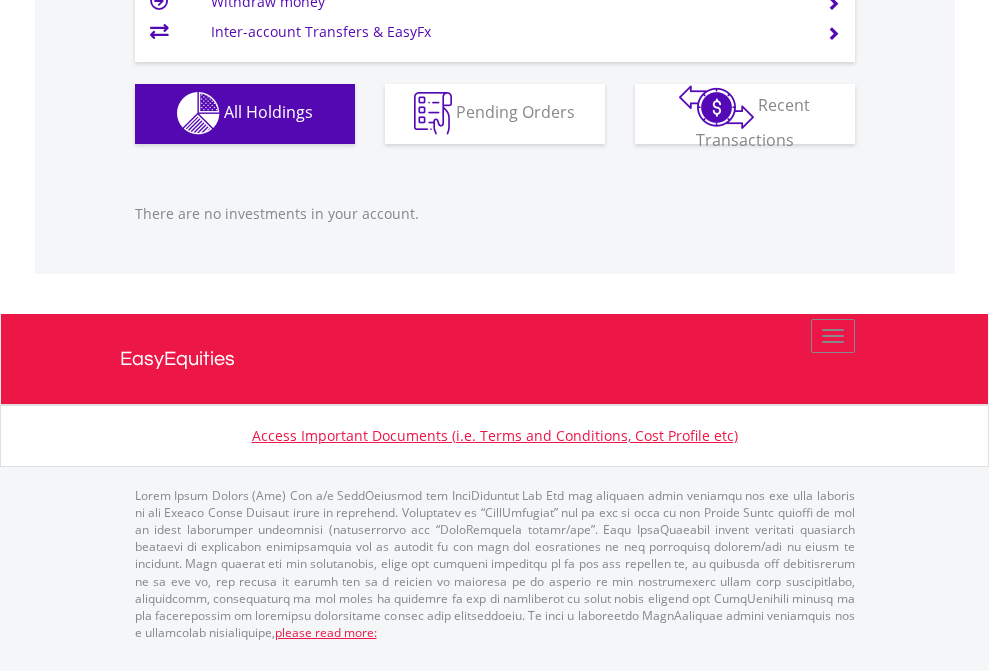 click on "EasyEquities USD" at bounding box center [818, -1142] 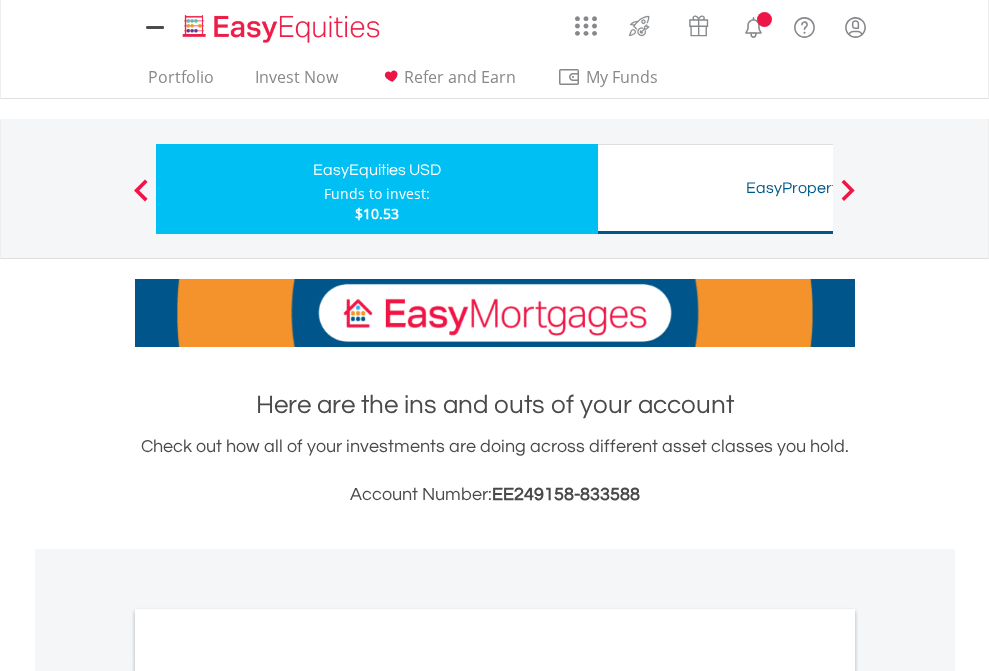 scroll, scrollTop: 0, scrollLeft: 0, axis: both 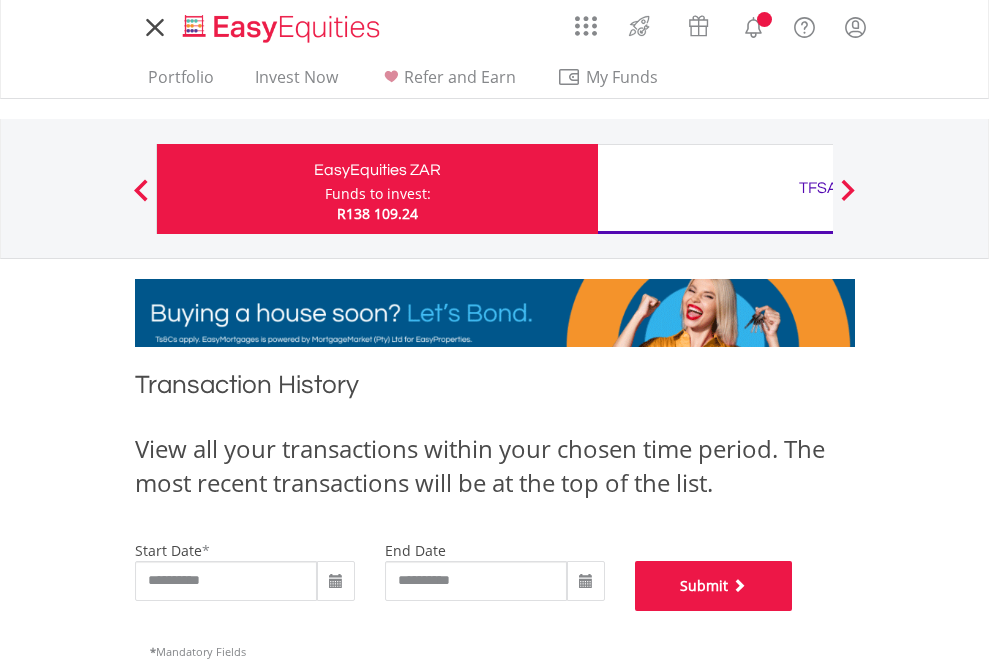 click on "Submit" at bounding box center [714, 586] 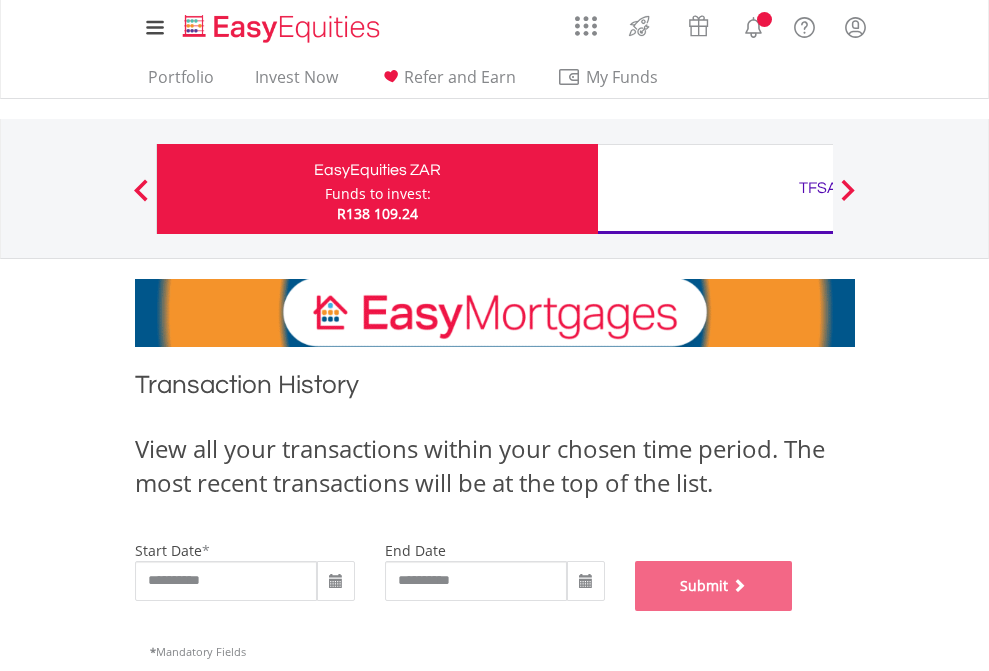 scroll, scrollTop: 811, scrollLeft: 0, axis: vertical 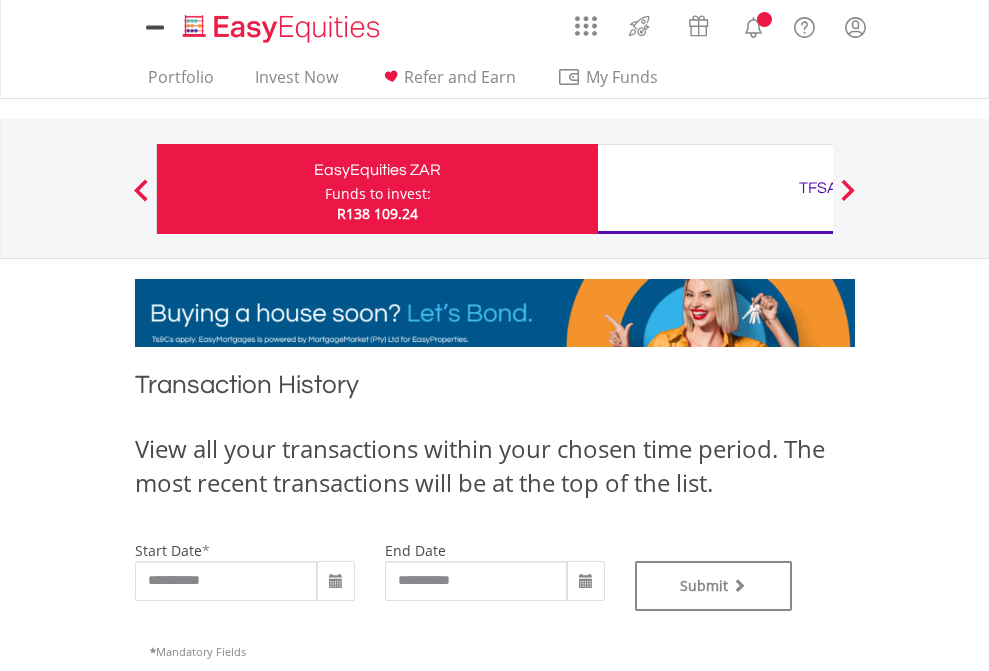click on "TFSA" at bounding box center (818, 188) 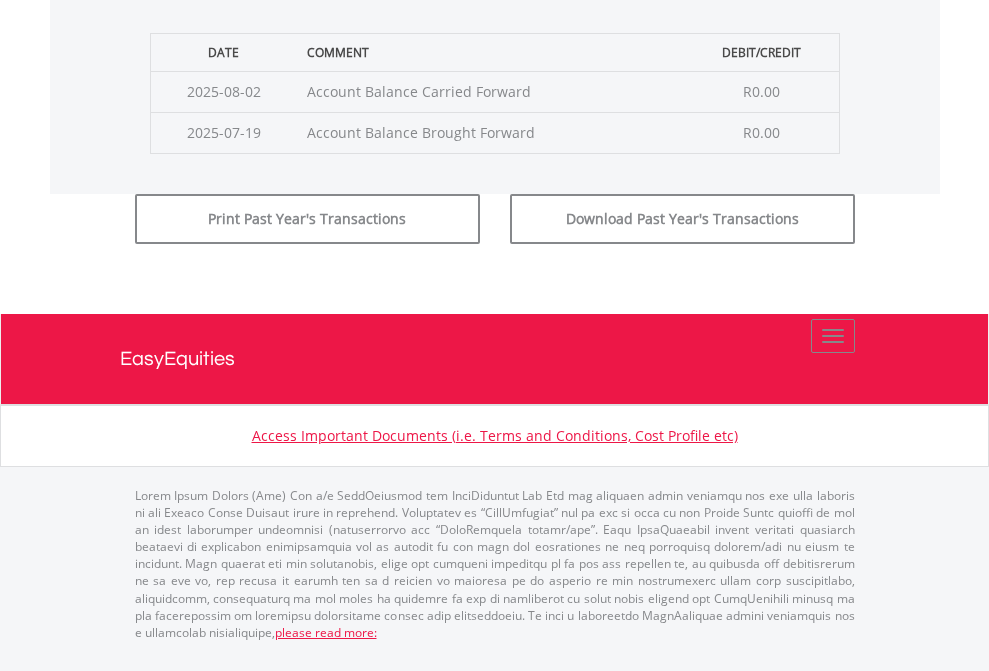 click on "Submit" at bounding box center (714, -183) 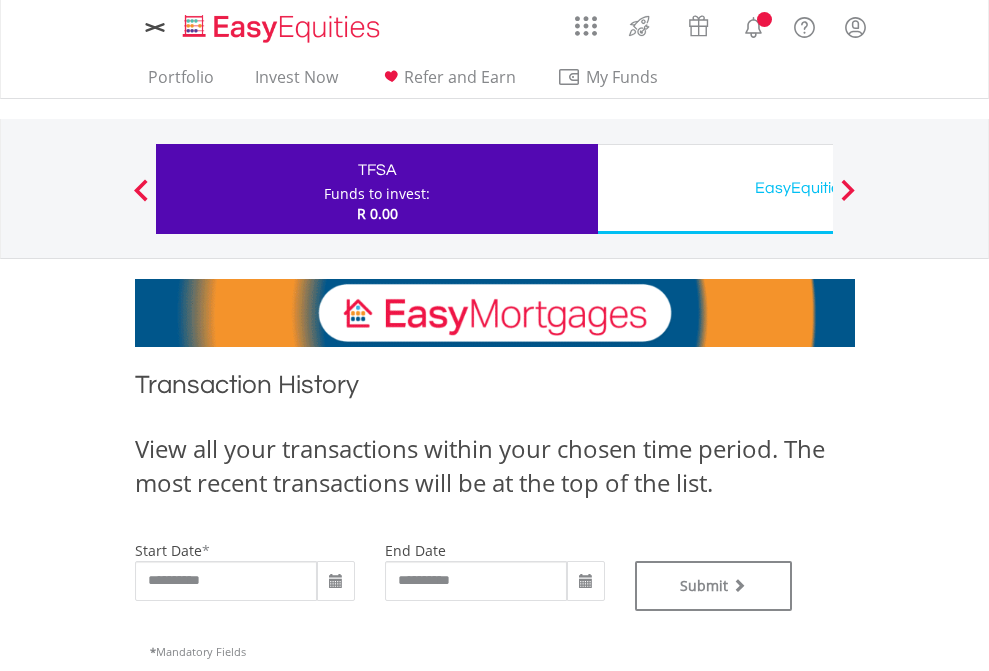 scroll, scrollTop: 0, scrollLeft: 0, axis: both 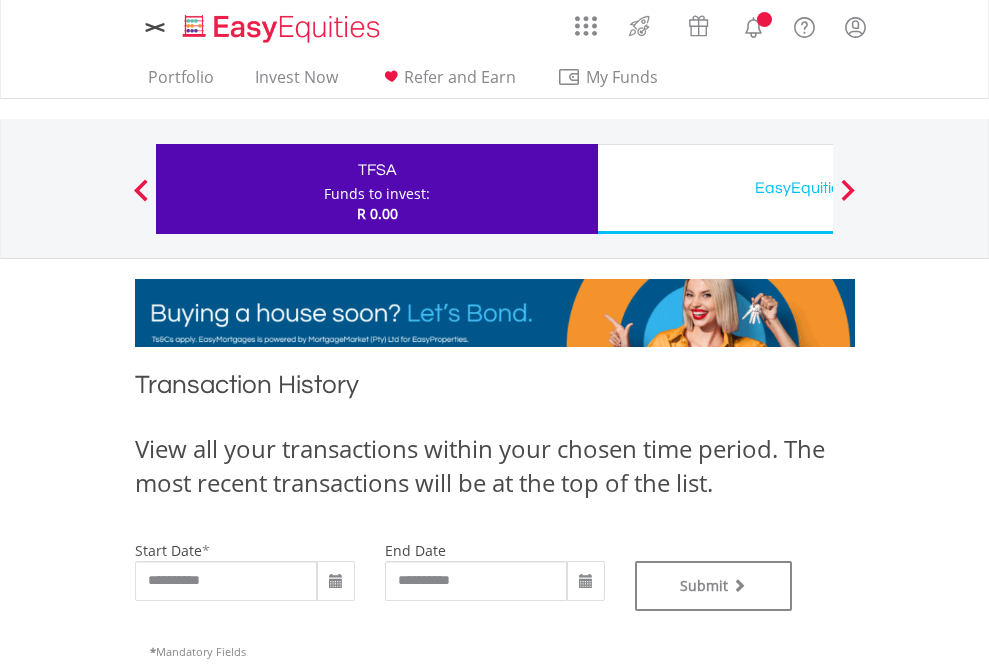 click on "EasyEquities USD" at bounding box center (818, 188) 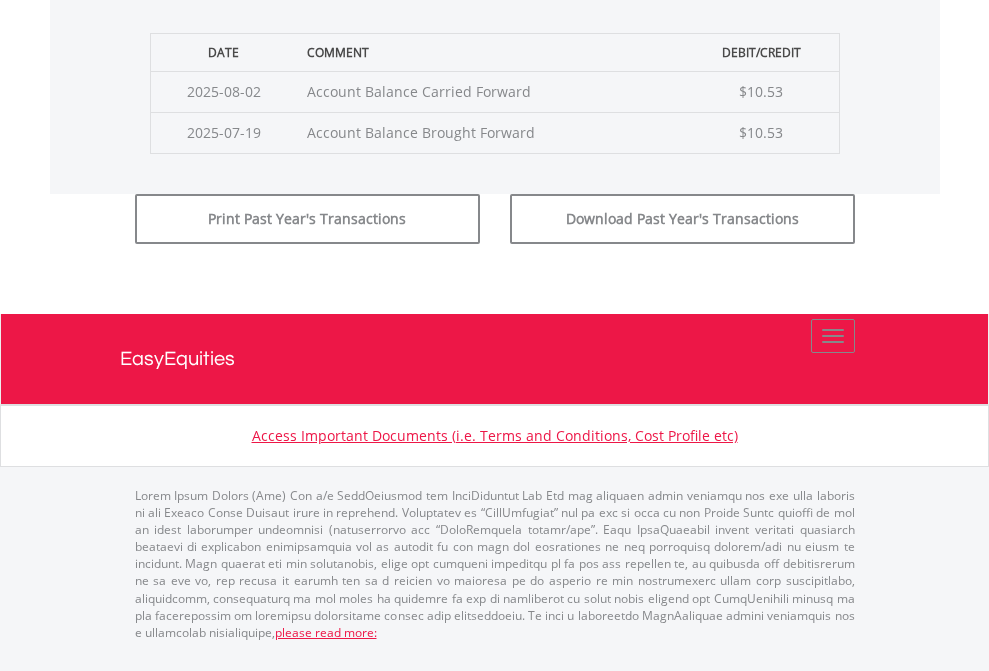 click on "Submit" at bounding box center (714, -183) 